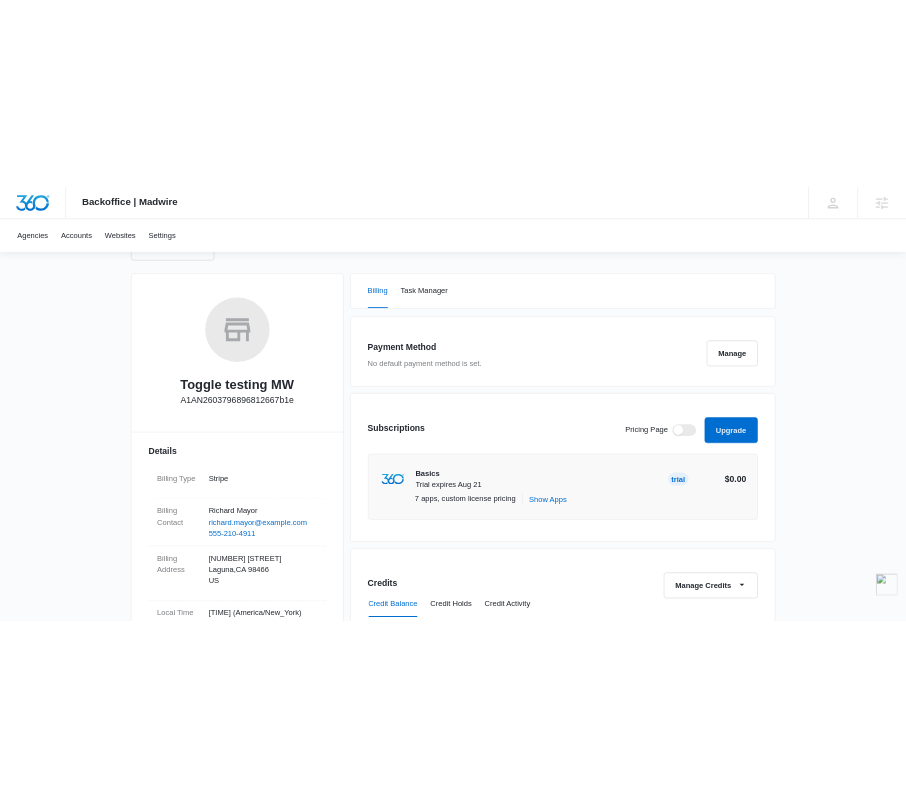 scroll, scrollTop: 332, scrollLeft: 0, axis: vertical 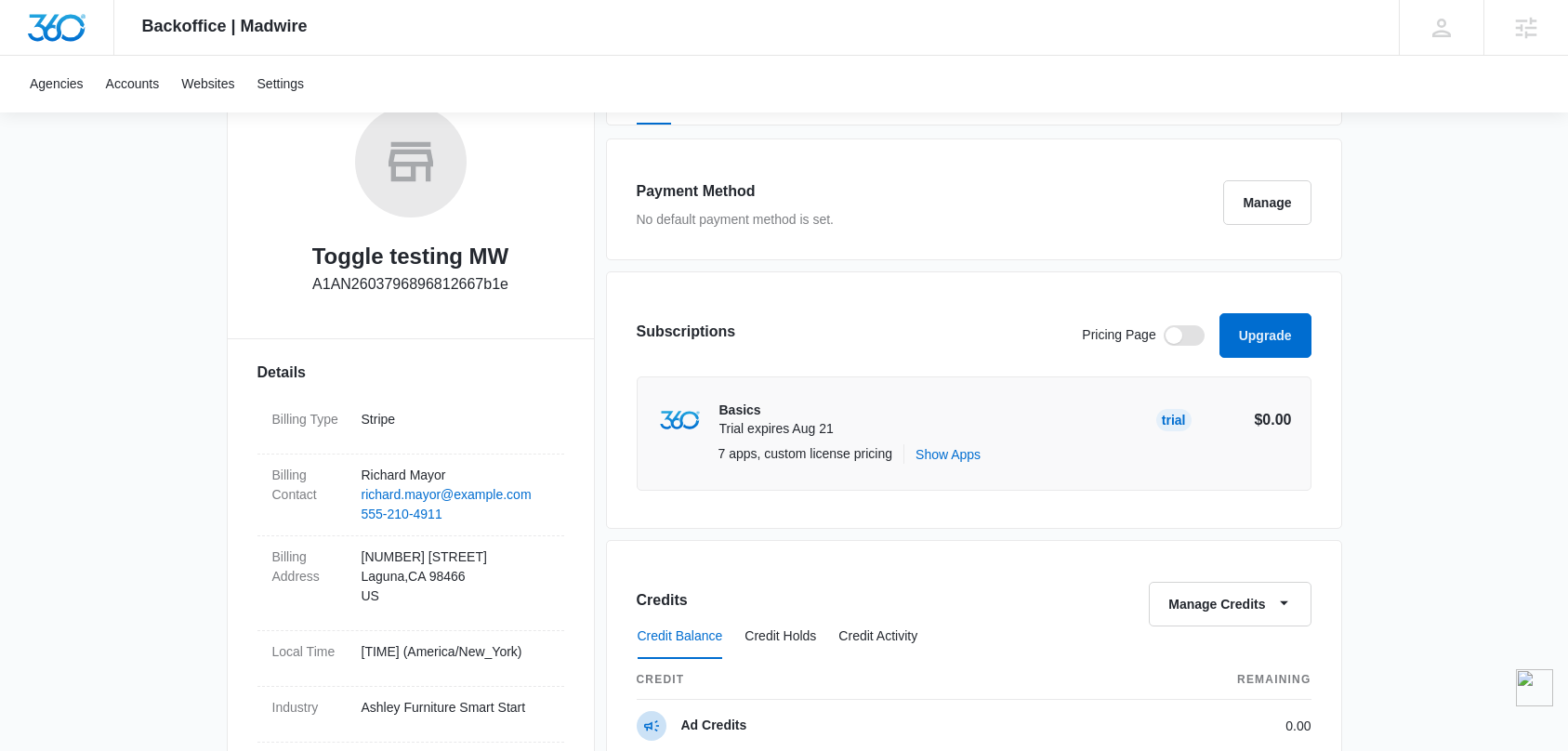 click at bounding box center [1184, 336] 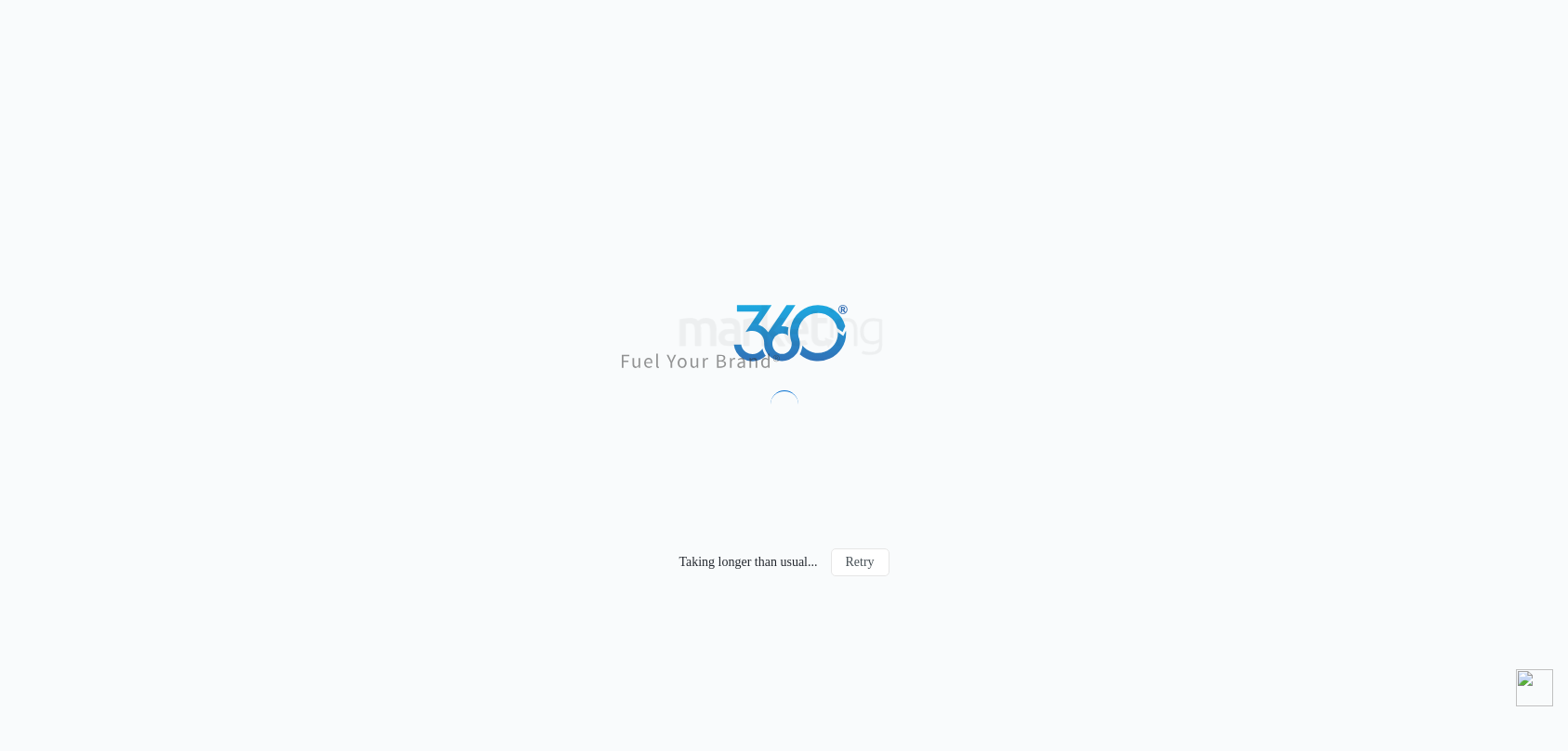 scroll, scrollTop: 0, scrollLeft: 0, axis: both 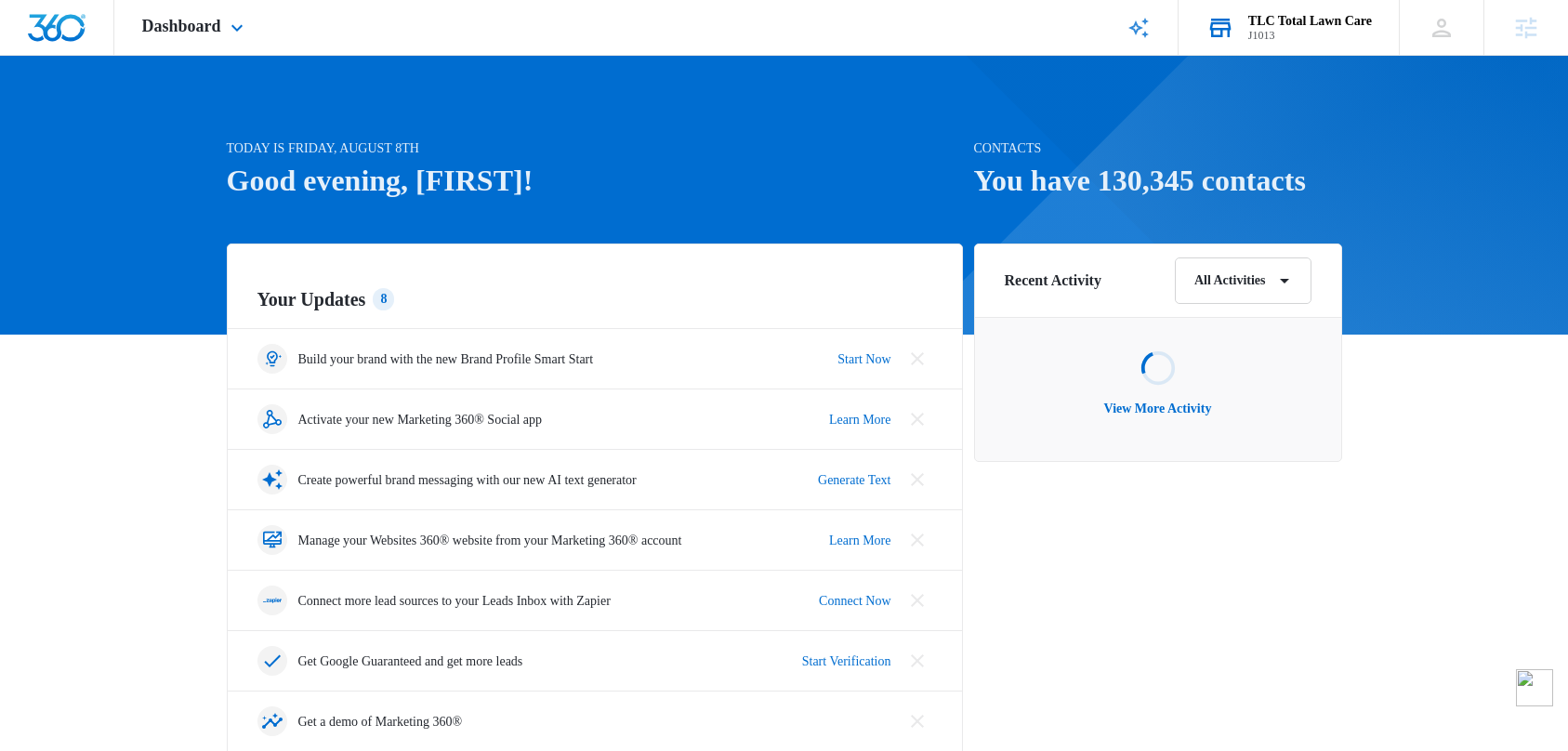click on "J1013" at bounding box center [1310, 35] 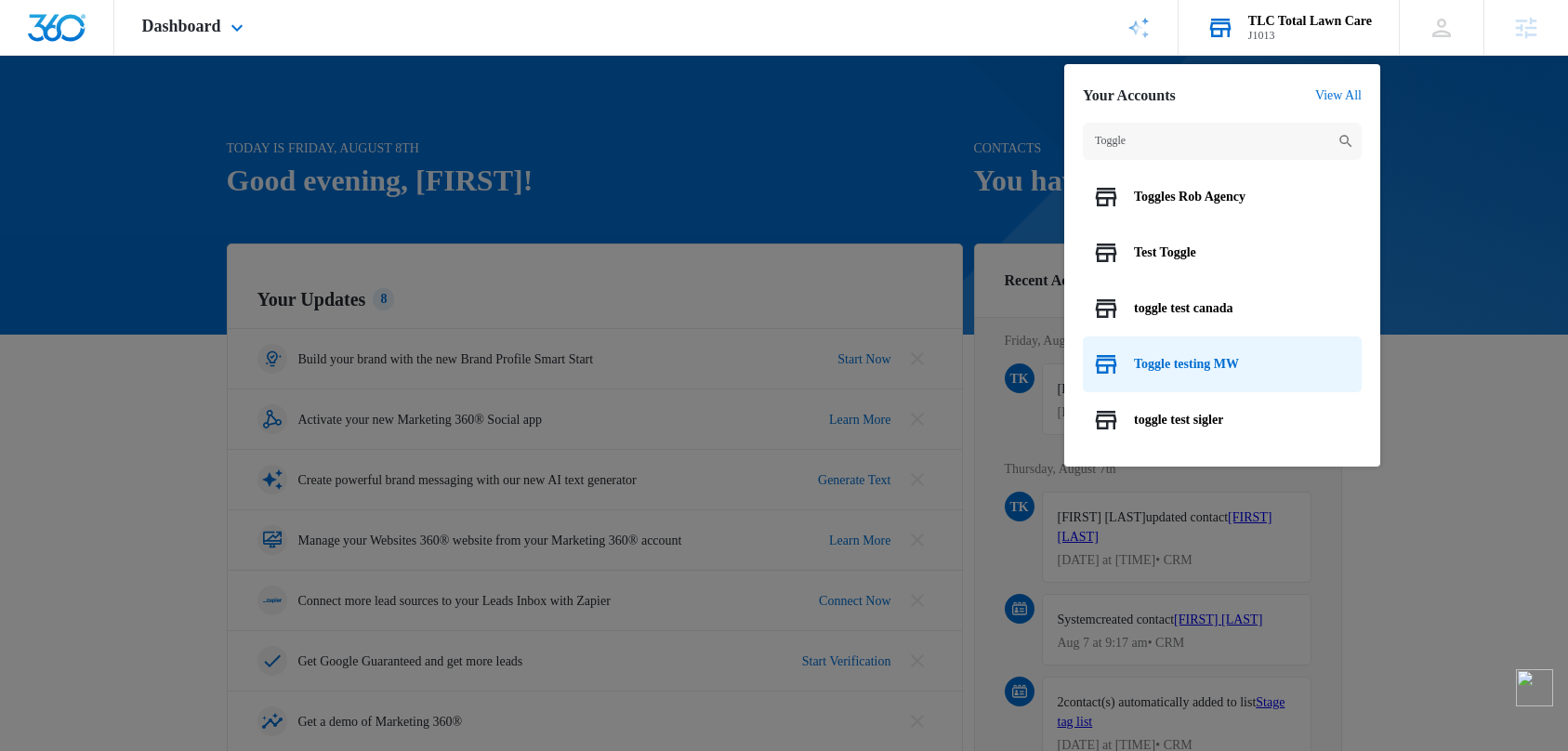 type on "Toggle" 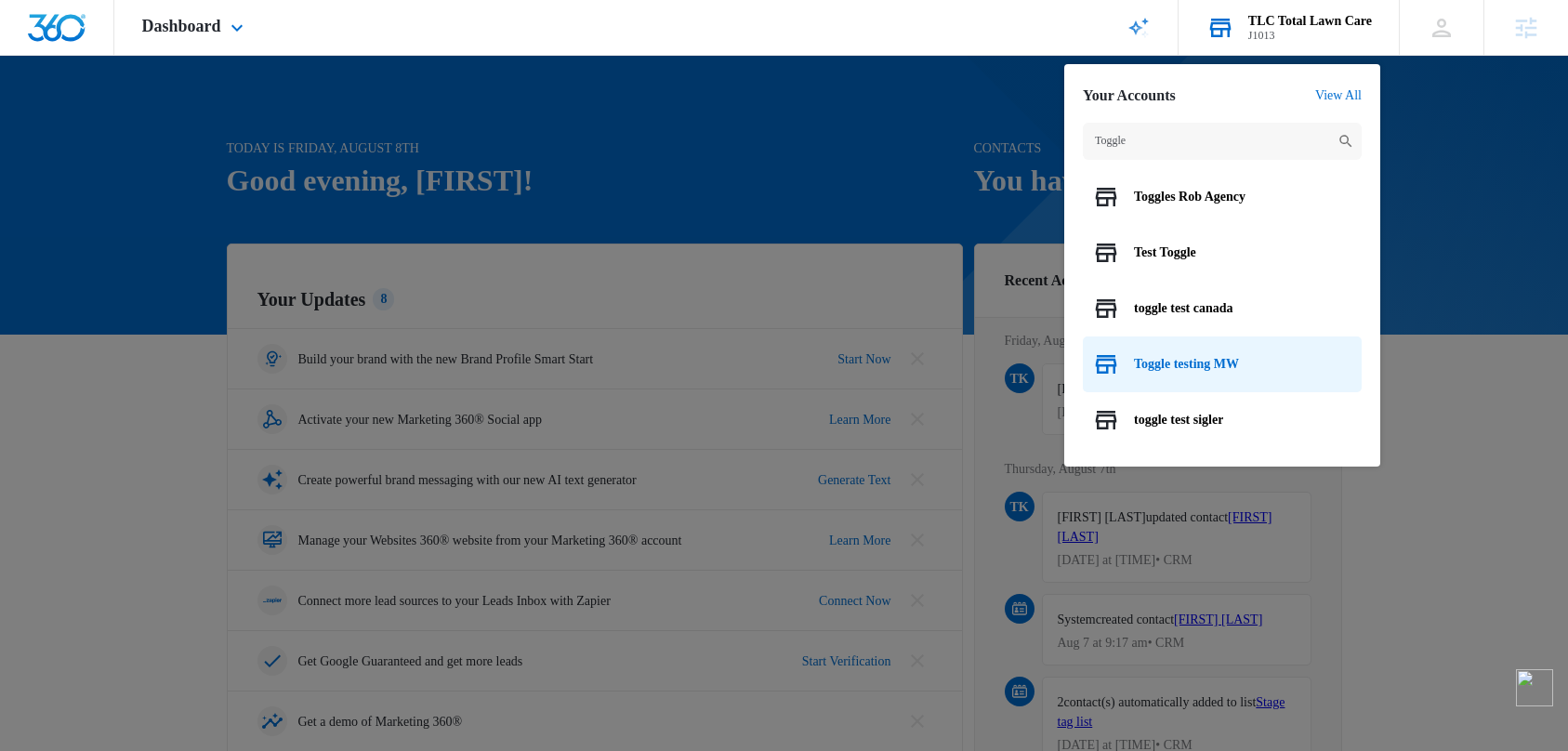 click on "Toggle testing MW" at bounding box center [1186, 364] 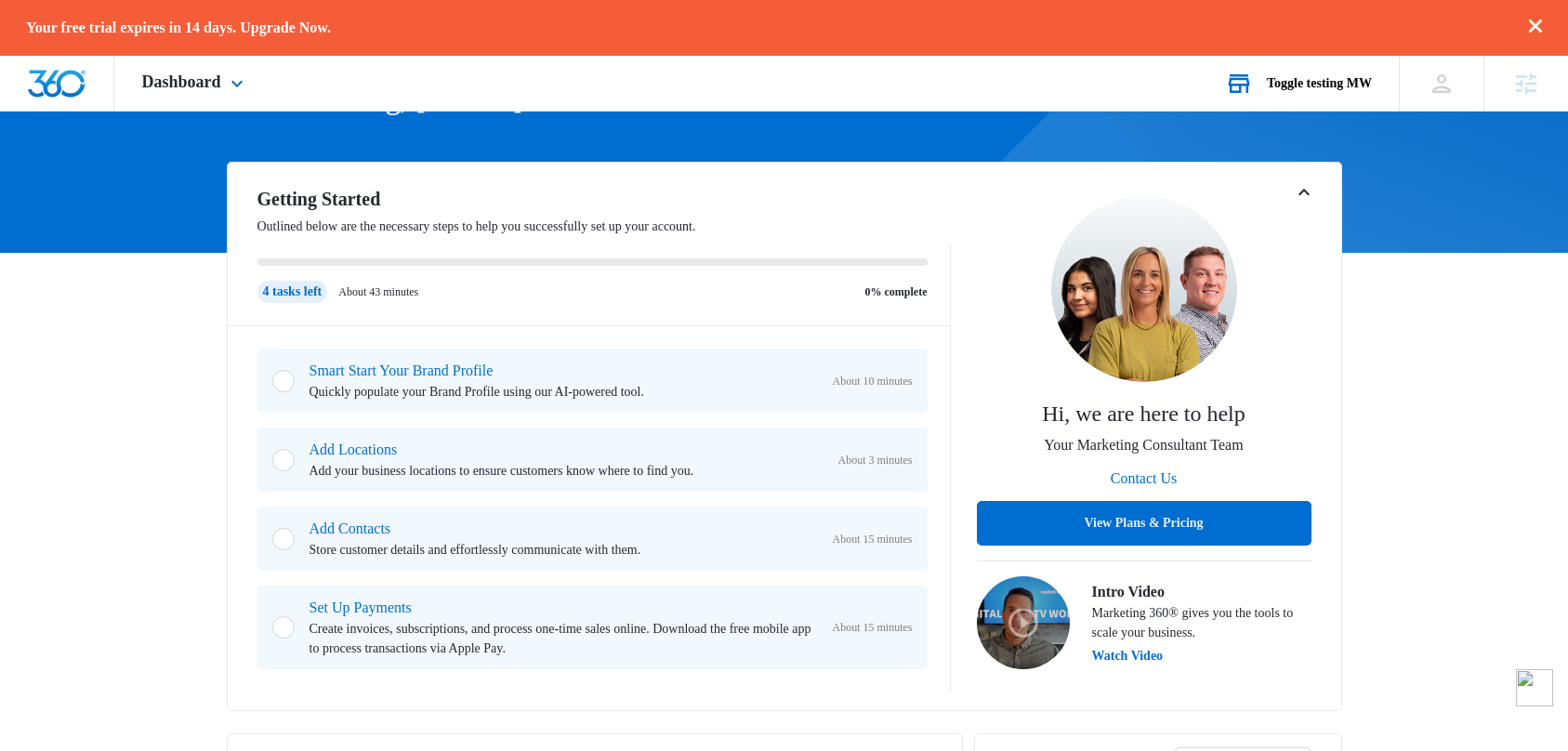 scroll, scrollTop: 218, scrollLeft: 0, axis: vertical 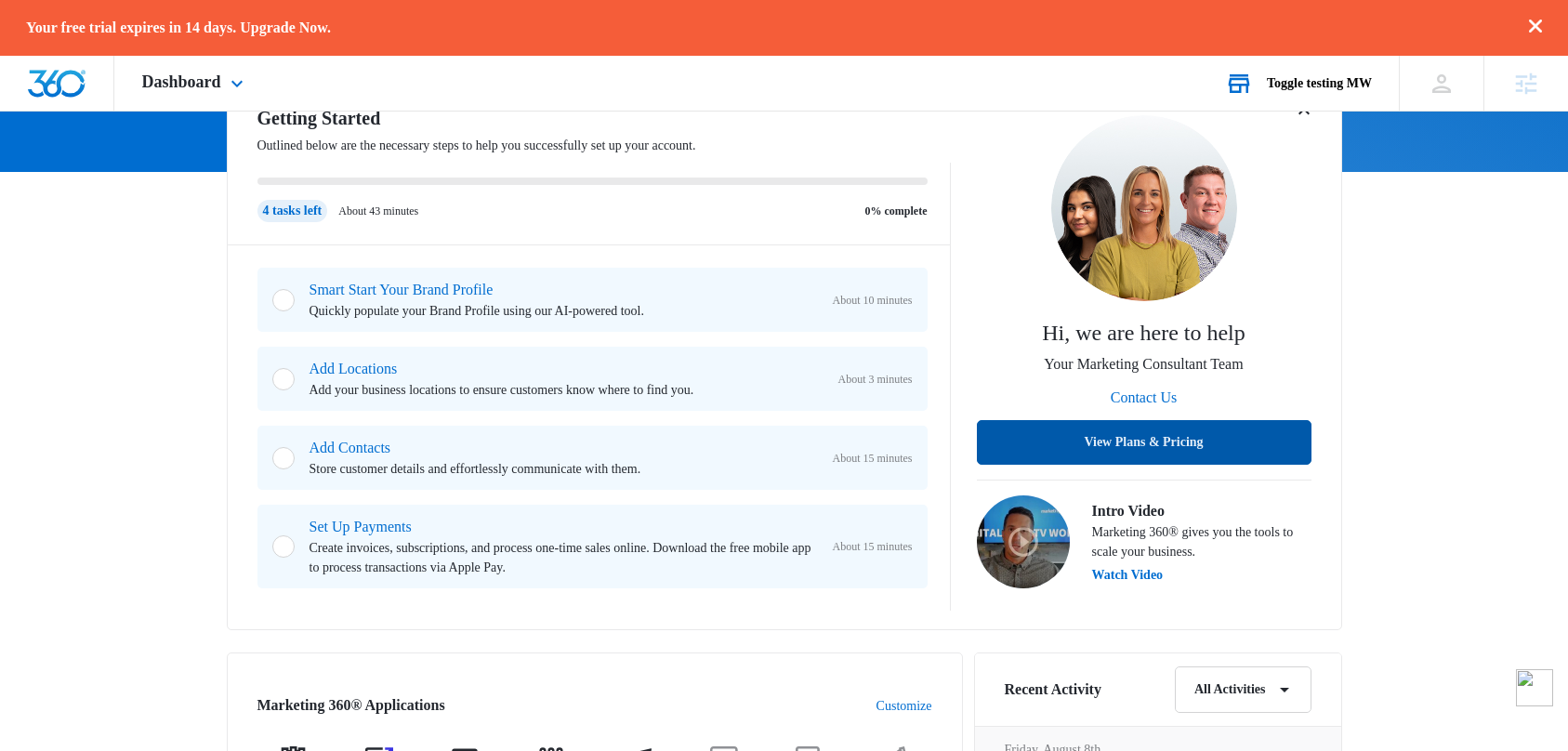 click on "View Plans & Pricing" at bounding box center [1144, 442] 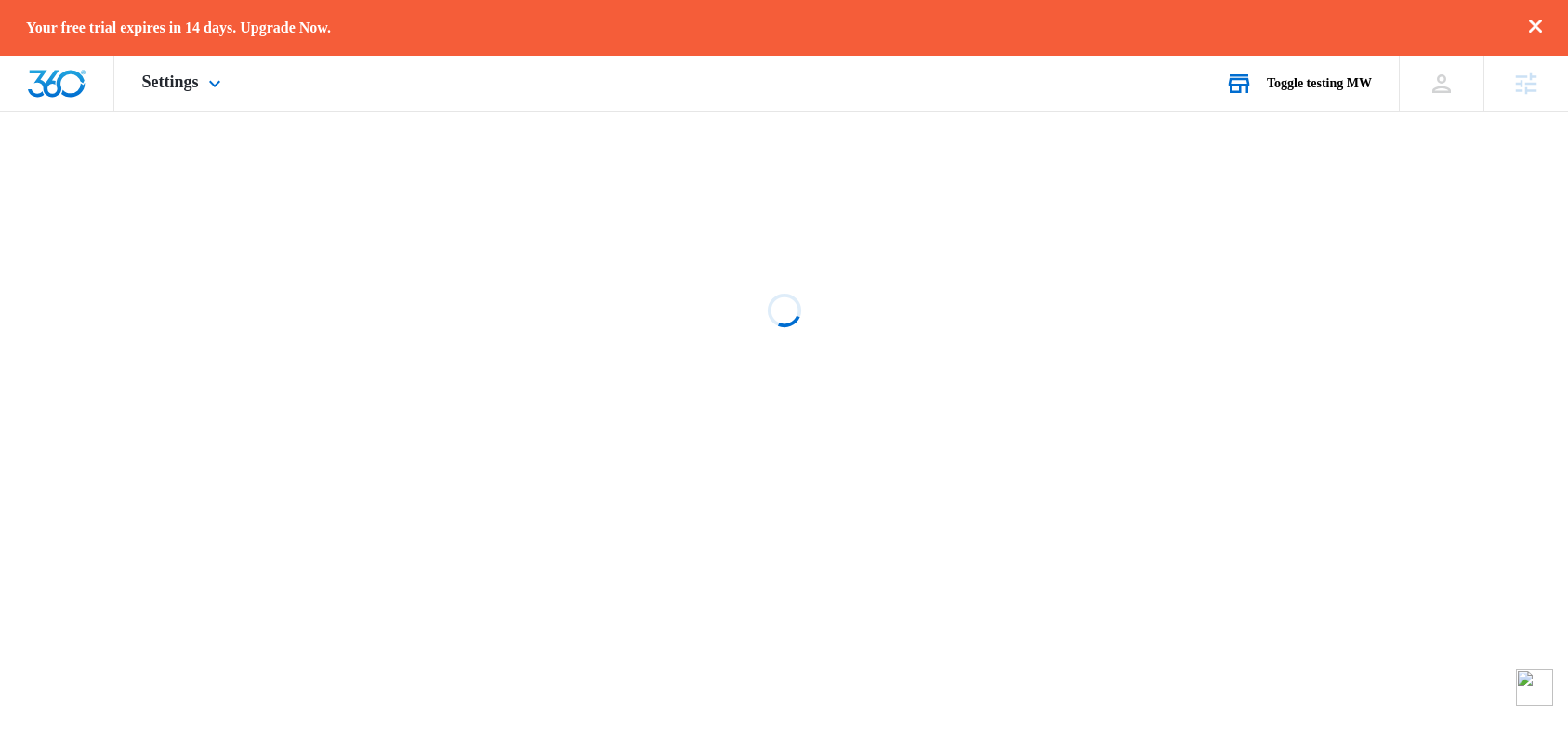 scroll, scrollTop: 0, scrollLeft: 0, axis: both 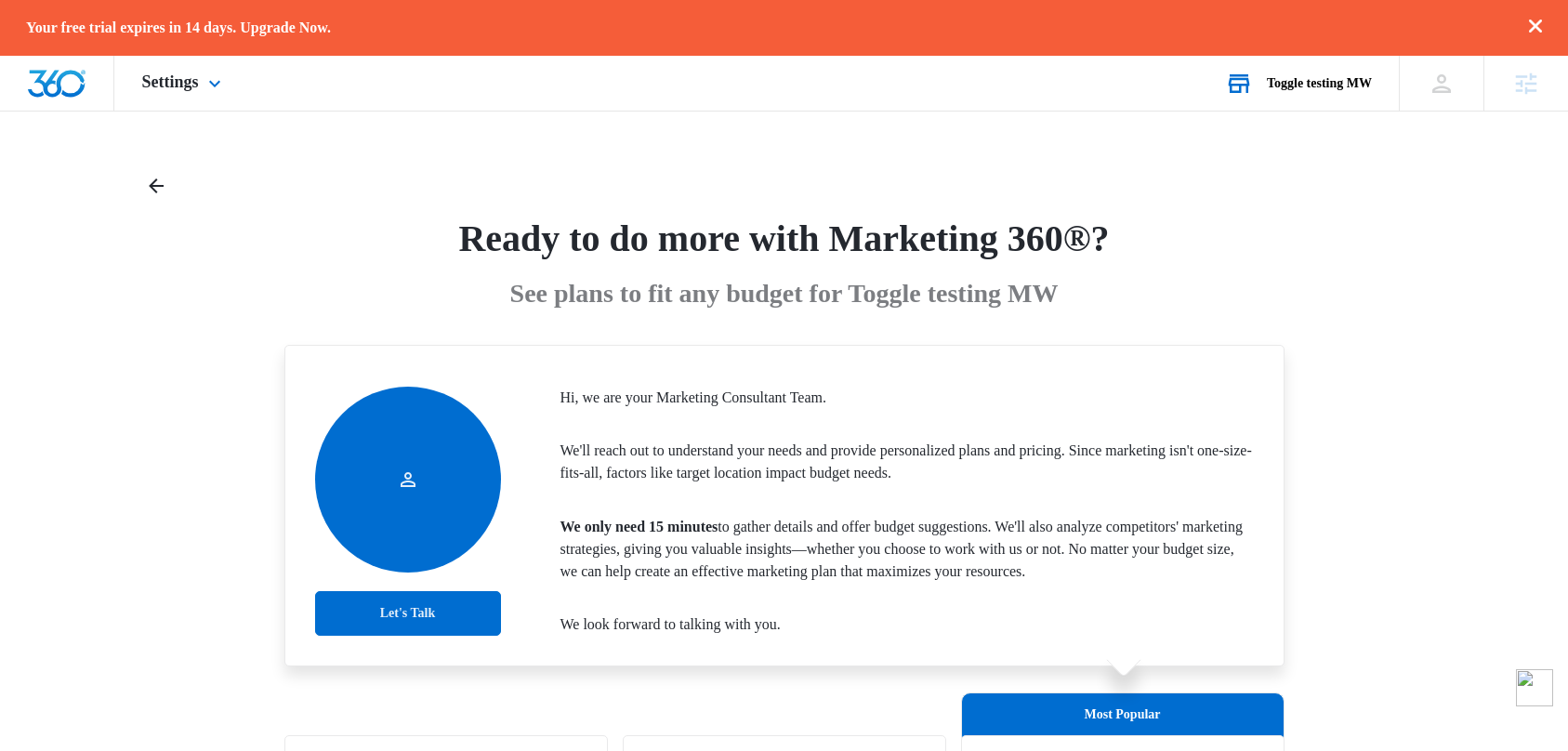 click on "Ready to do more with Marketing 360®? See plans to fit any budget for Toggle testing MW Let's Talk Hi, we are your Marketing Consultant Team. We'll reach out to understand your needs and provide personalized plans and pricing. Since marketing isn't one-size-fits-all, factors like target location impact budget needs. We only need 15 minutes  to gather details and offer budget suggestions. We'll also analyze competitors' marketing strategies, giving you valuable insights—whether you choose to work with us or not. No matter your budget size, we can help create an effective marketing plan that maximizes your resources. We look forward to talking with you. Marketing 360® Basics $65 per month
Billed Monthly
Build an amazing web presence, manage your contacts and accept online payments with these essential do-it-yourself tools. Buy Now - FEATURES Intuitive DIY Website Editor Process Online Payments Powerful Ecommerce Capabilities Includes Mobile App MARKETING 360 APPS Websites Reputation CRM ." at bounding box center [784, 993] 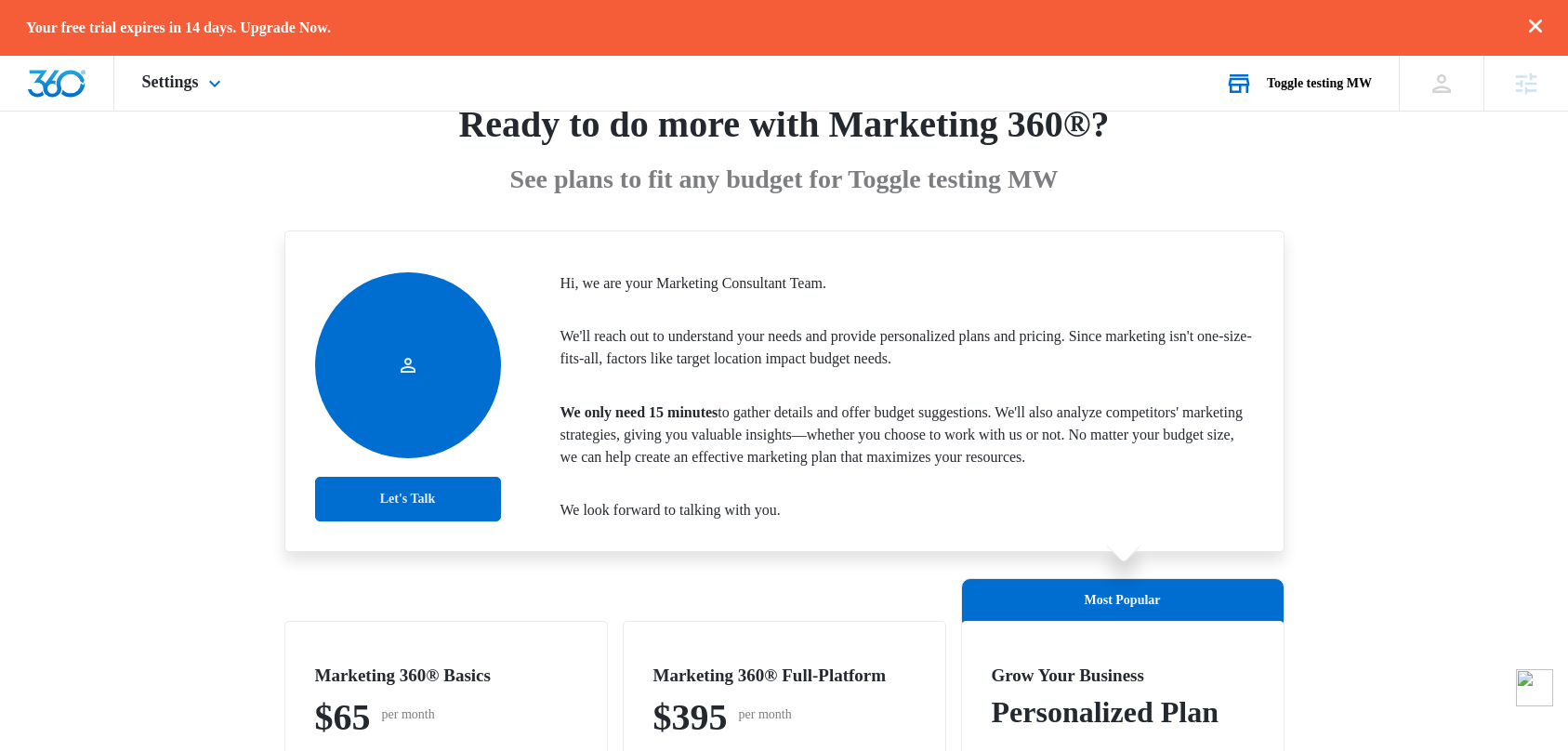 scroll, scrollTop: 0, scrollLeft: 0, axis: both 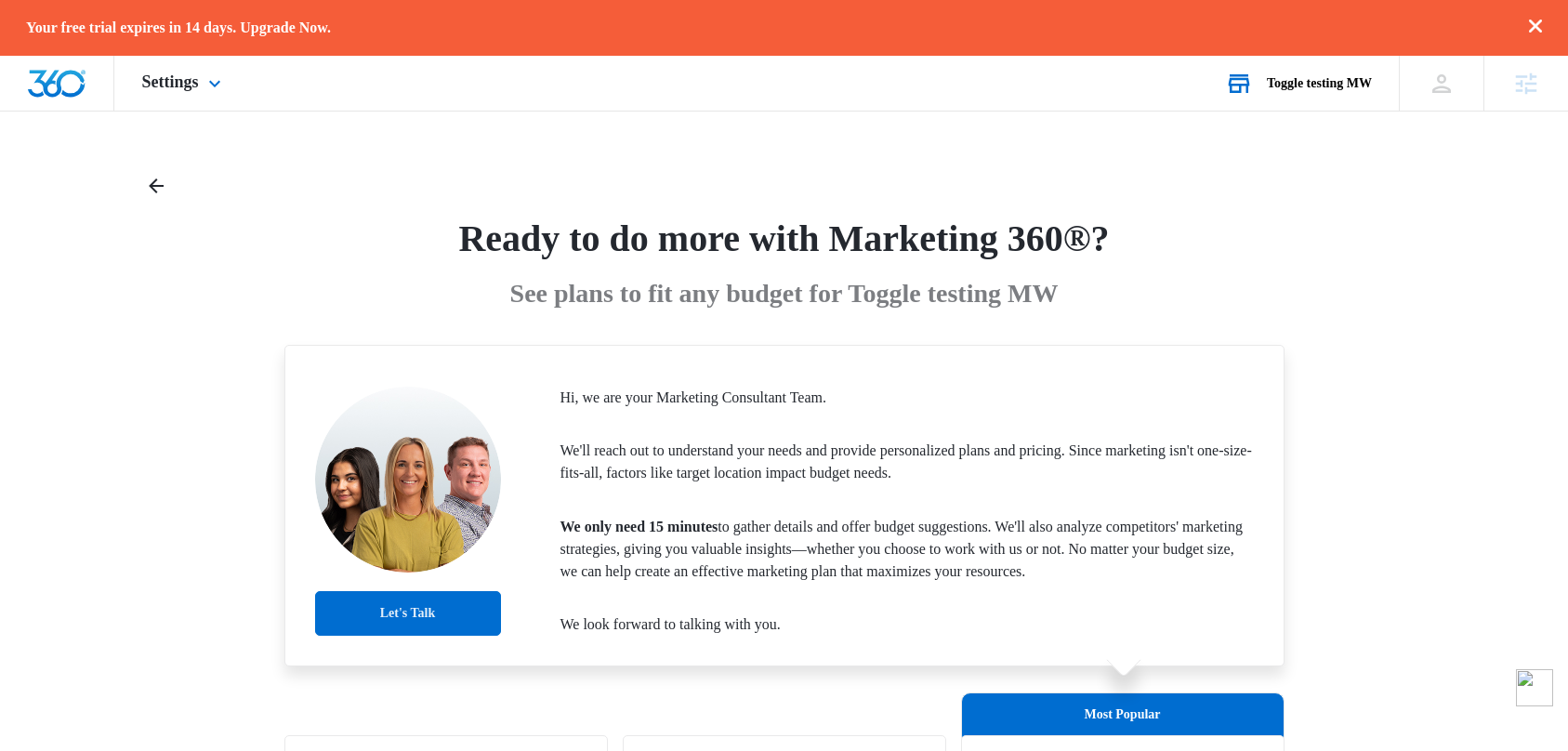 click on "Toggle testing MW Your Accounts View All" at bounding box center (1298, 83) 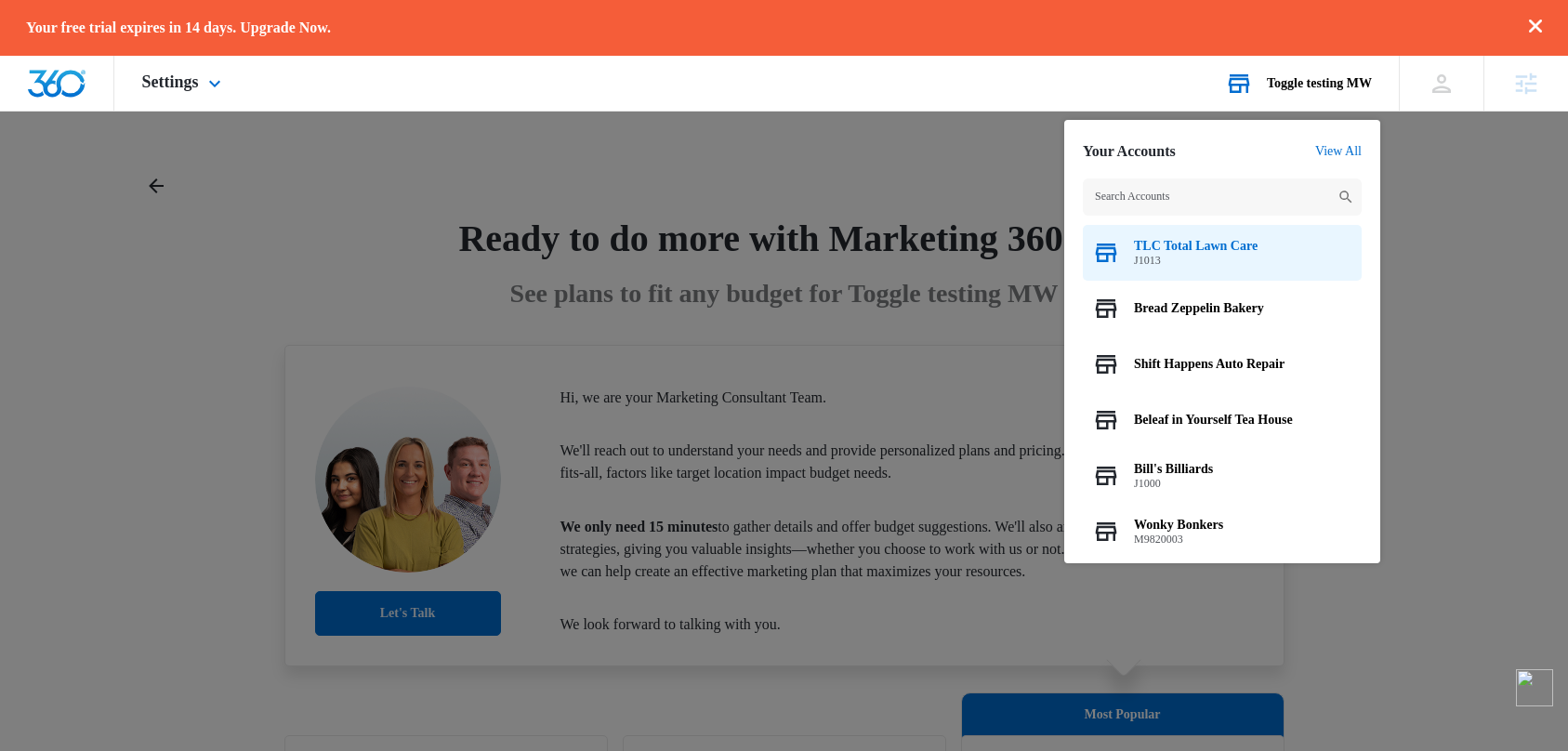 click on "TLC Total Lawn Care J1013" at bounding box center (1222, 253) 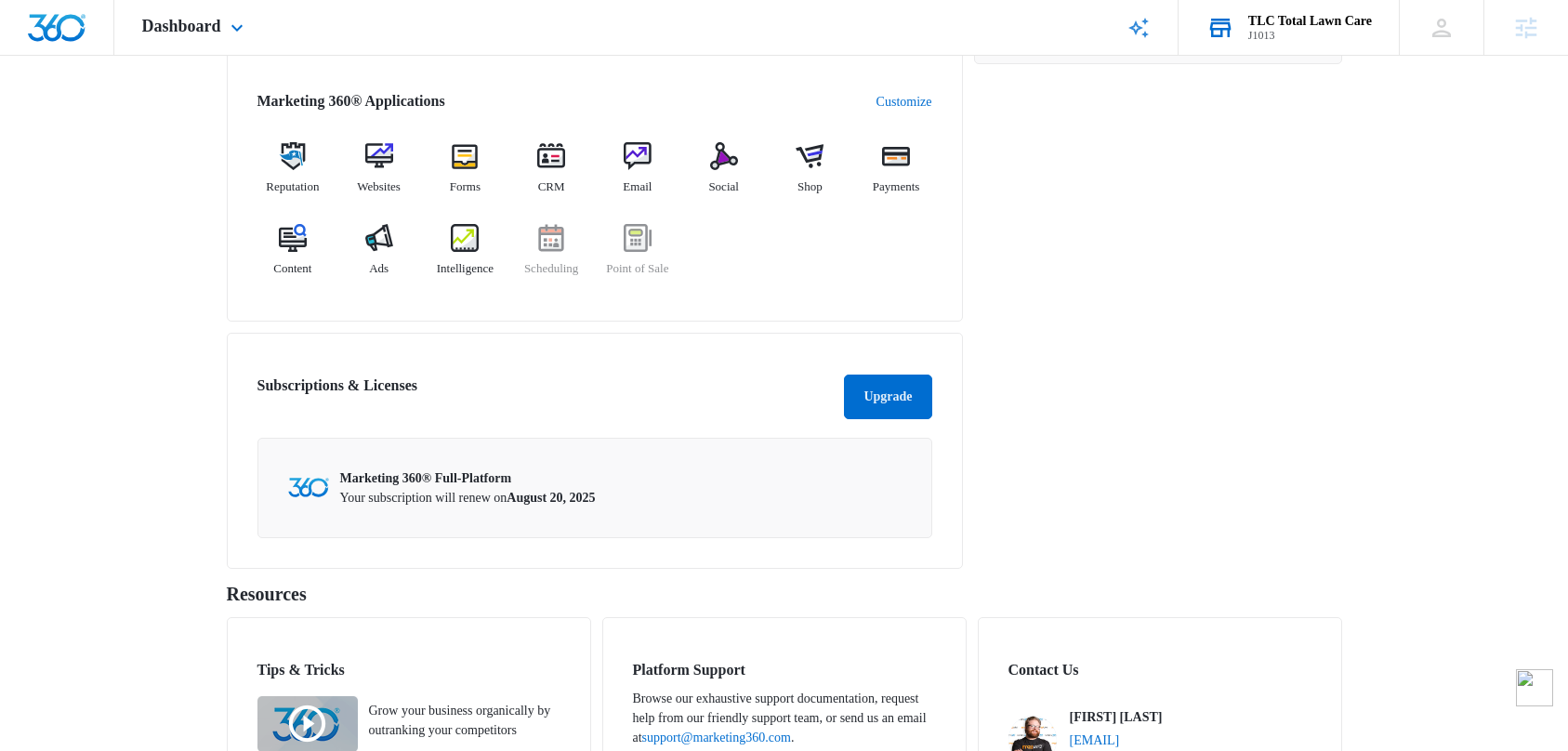 scroll, scrollTop: 981, scrollLeft: 0, axis: vertical 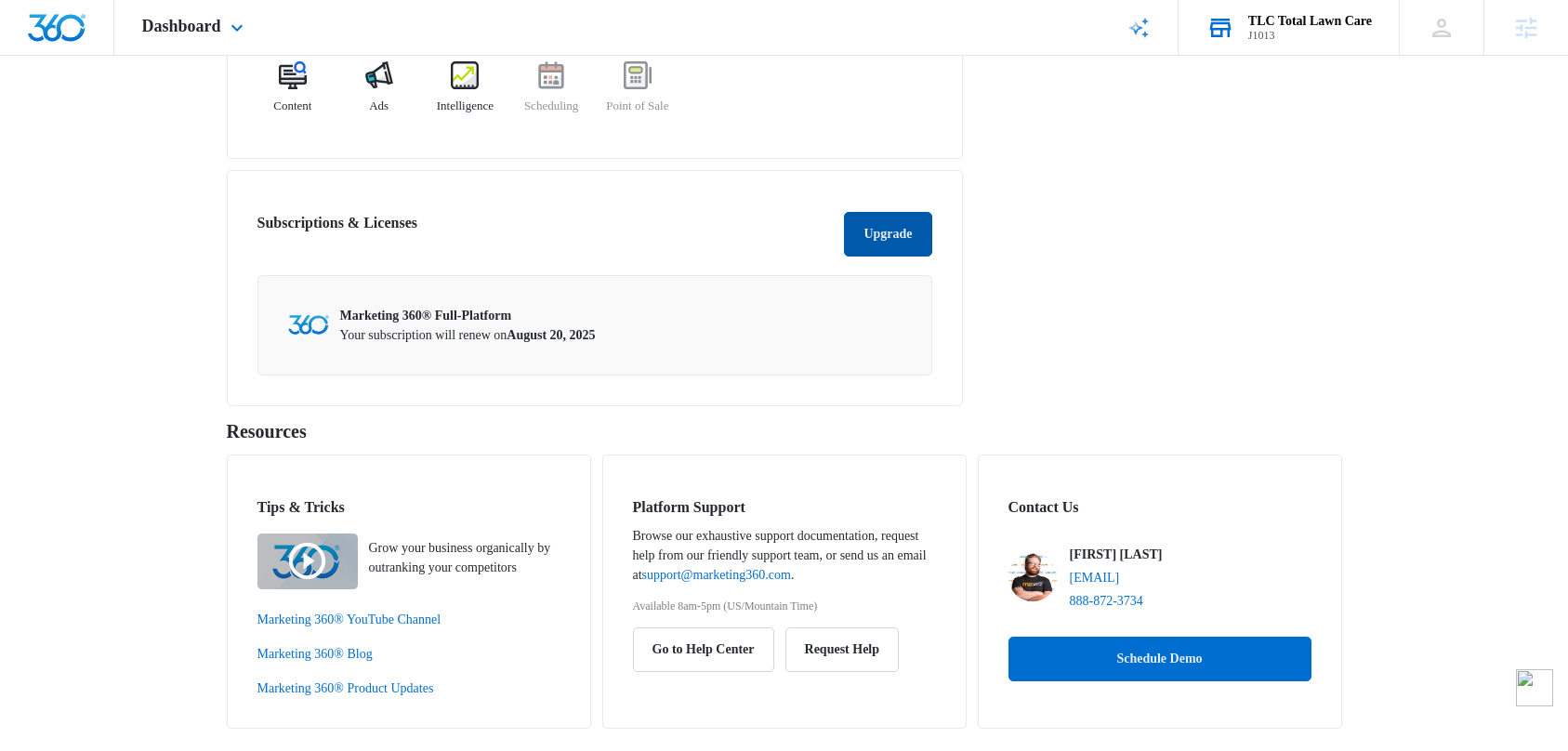 click on "Upgrade" at bounding box center [888, 234] 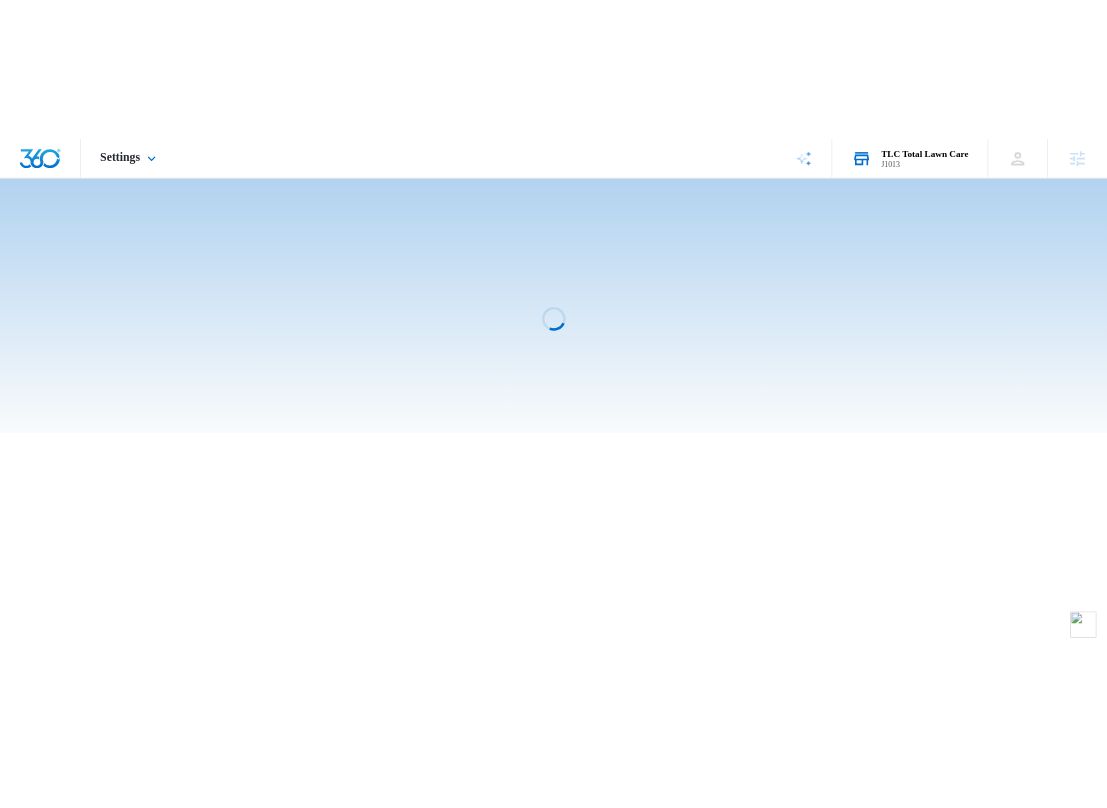 scroll, scrollTop: 0, scrollLeft: 0, axis: both 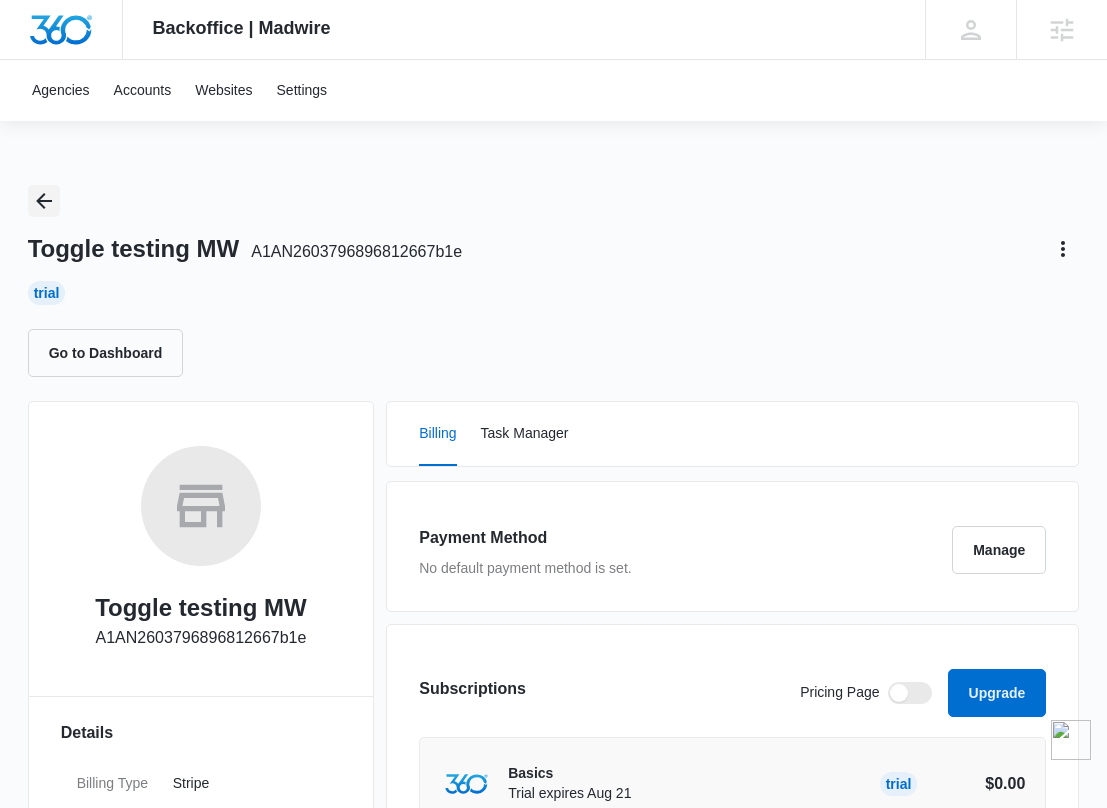 click at bounding box center [44, 201] 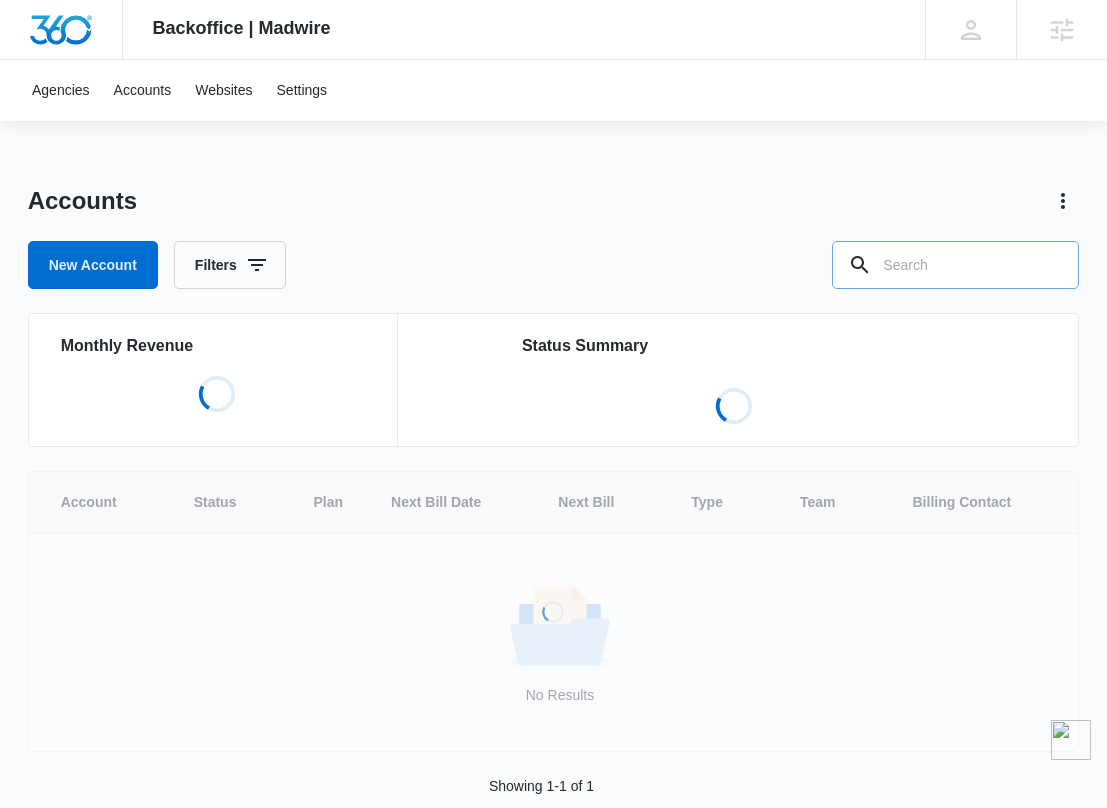 click at bounding box center [955, 265] 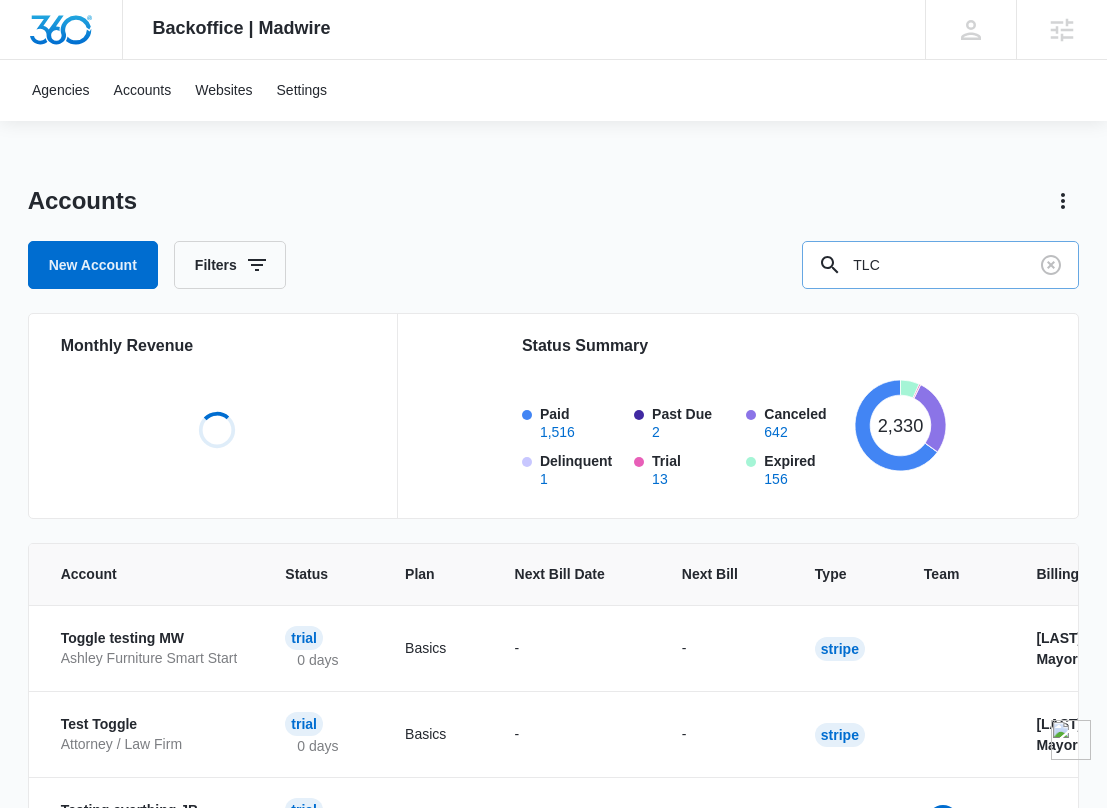 type on "TLC" 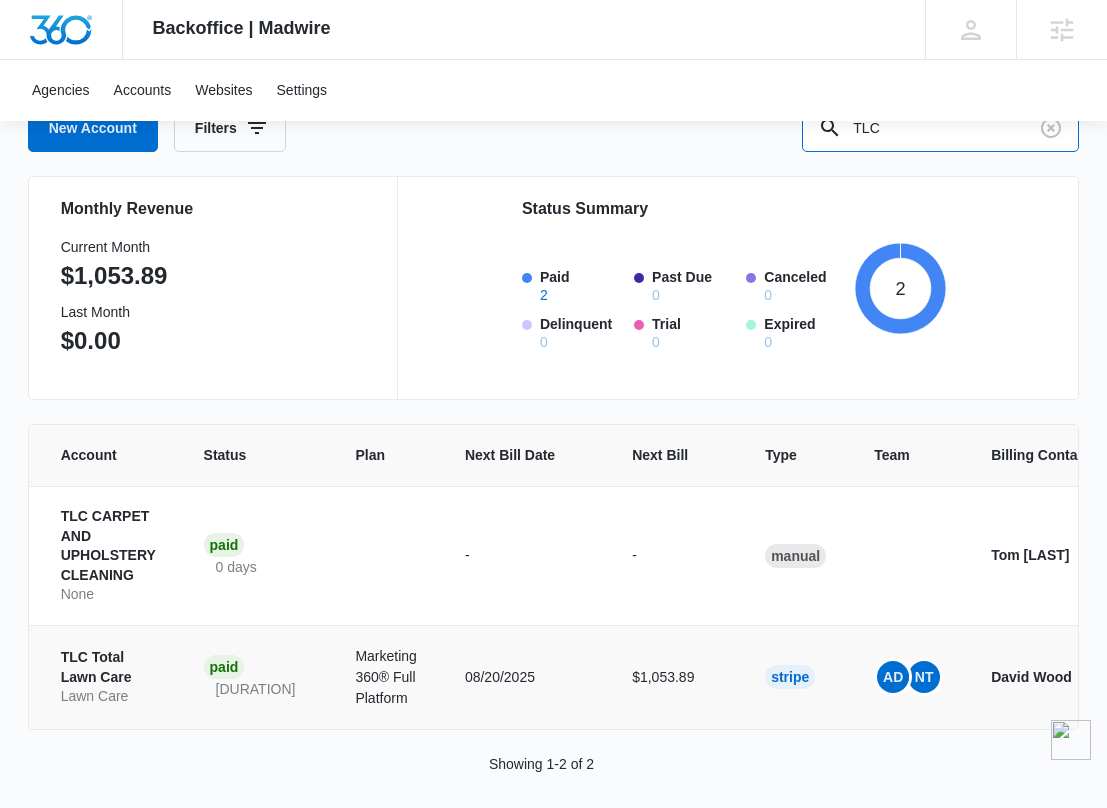 scroll, scrollTop: 155, scrollLeft: 0, axis: vertical 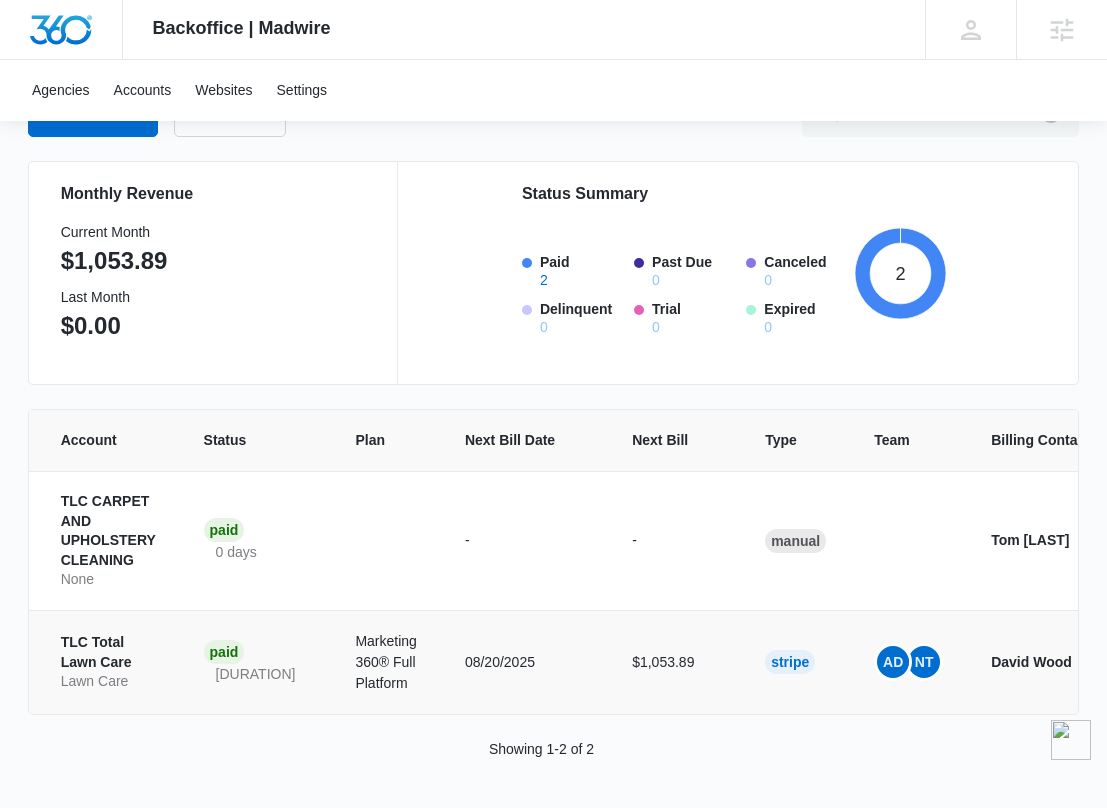 click on "TLC Total Lawn Care" at bounding box center (108, 652) 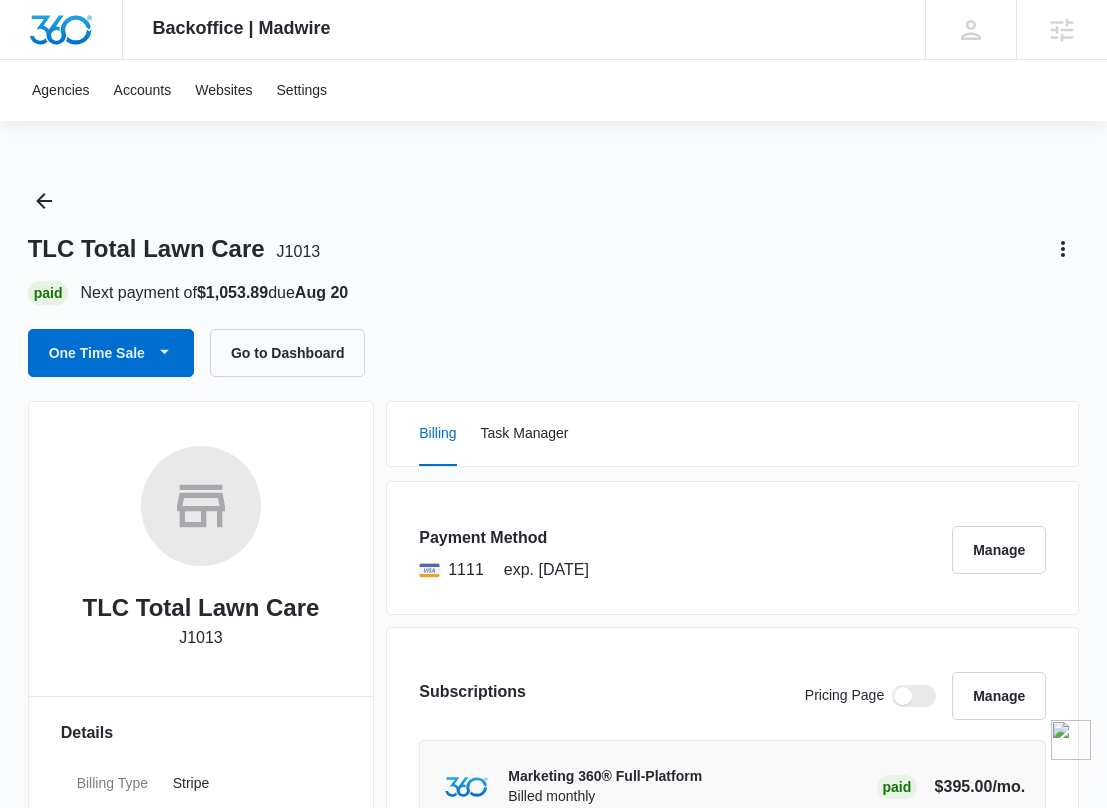 scroll, scrollTop: 214, scrollLeft: 0, axis: vertical 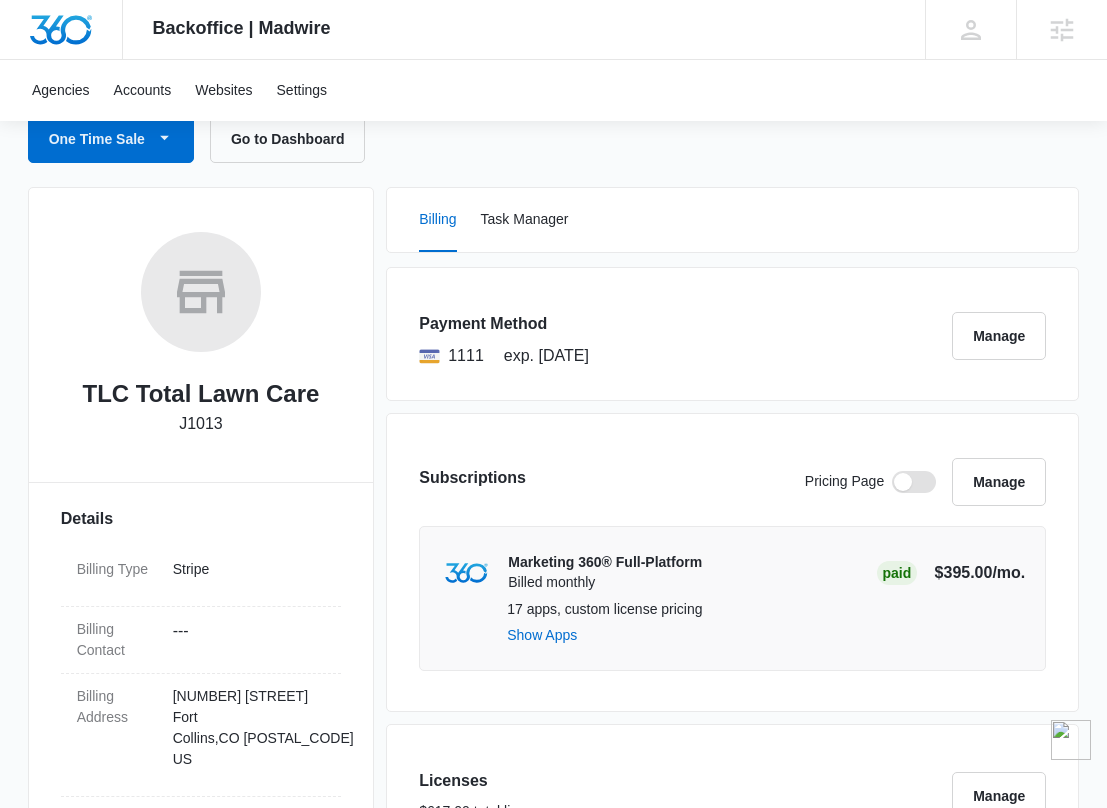 click at bounding box center [903, 482] 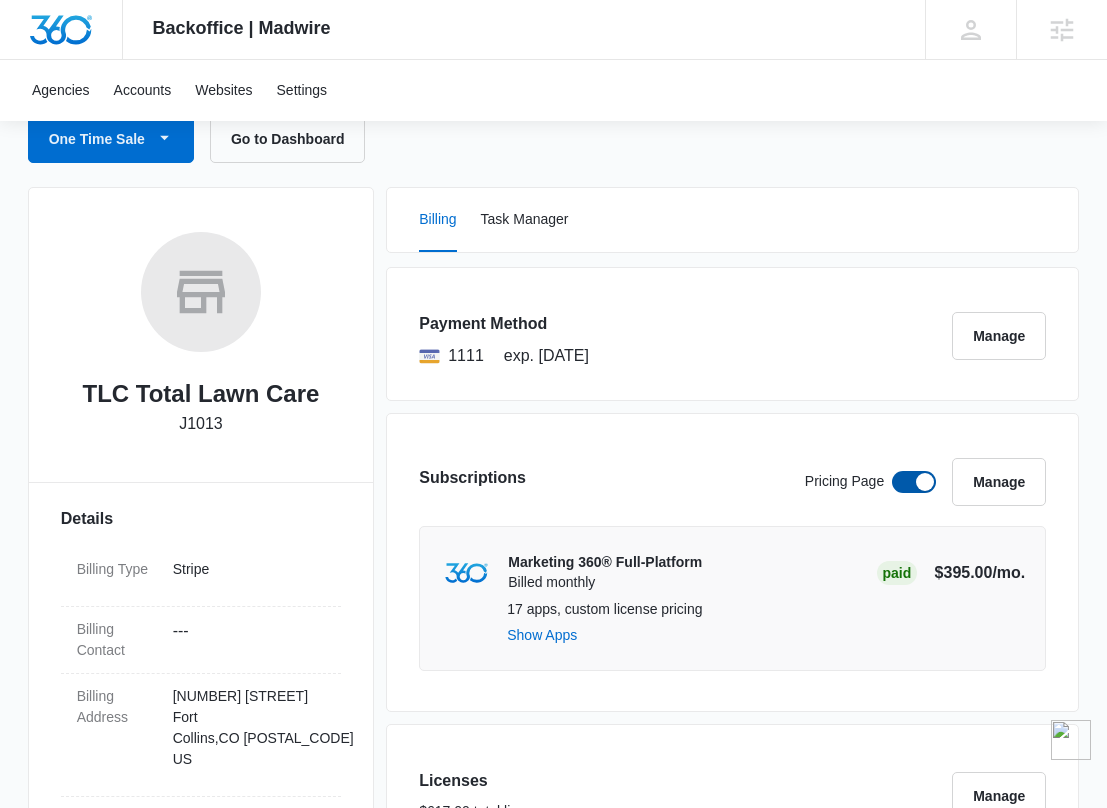 click at bounding box center (925, 482) 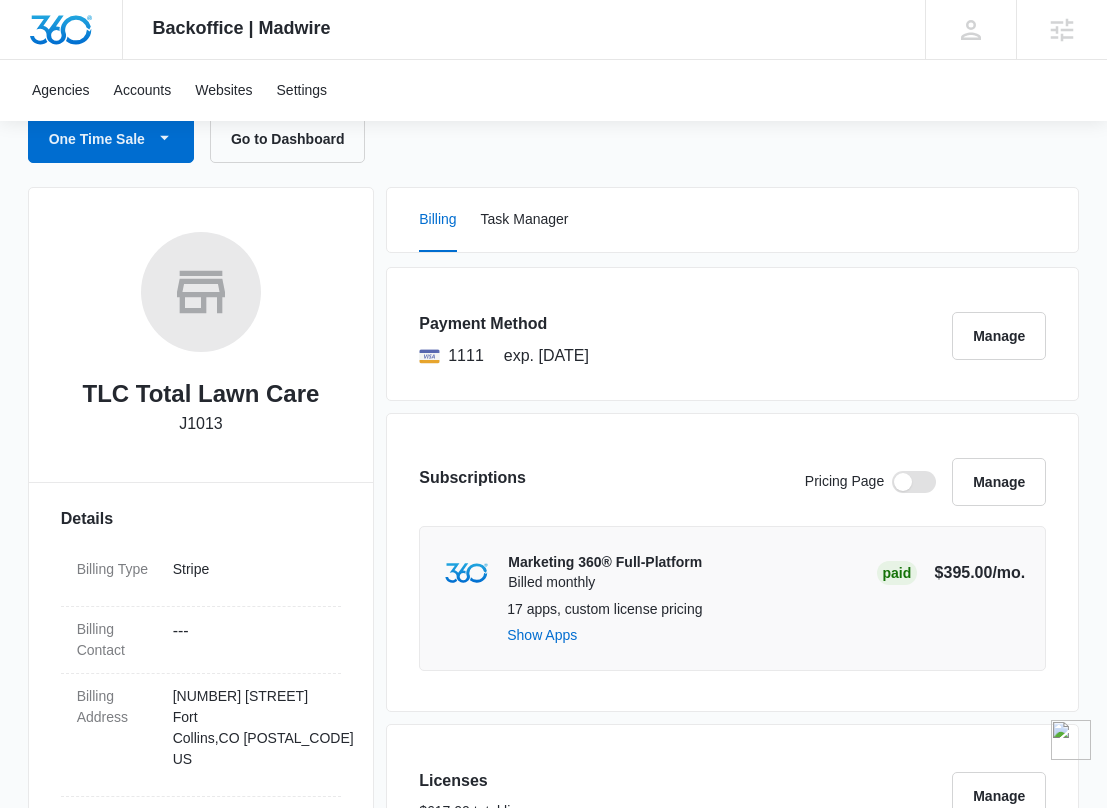 click at bounding box center (903, 482) 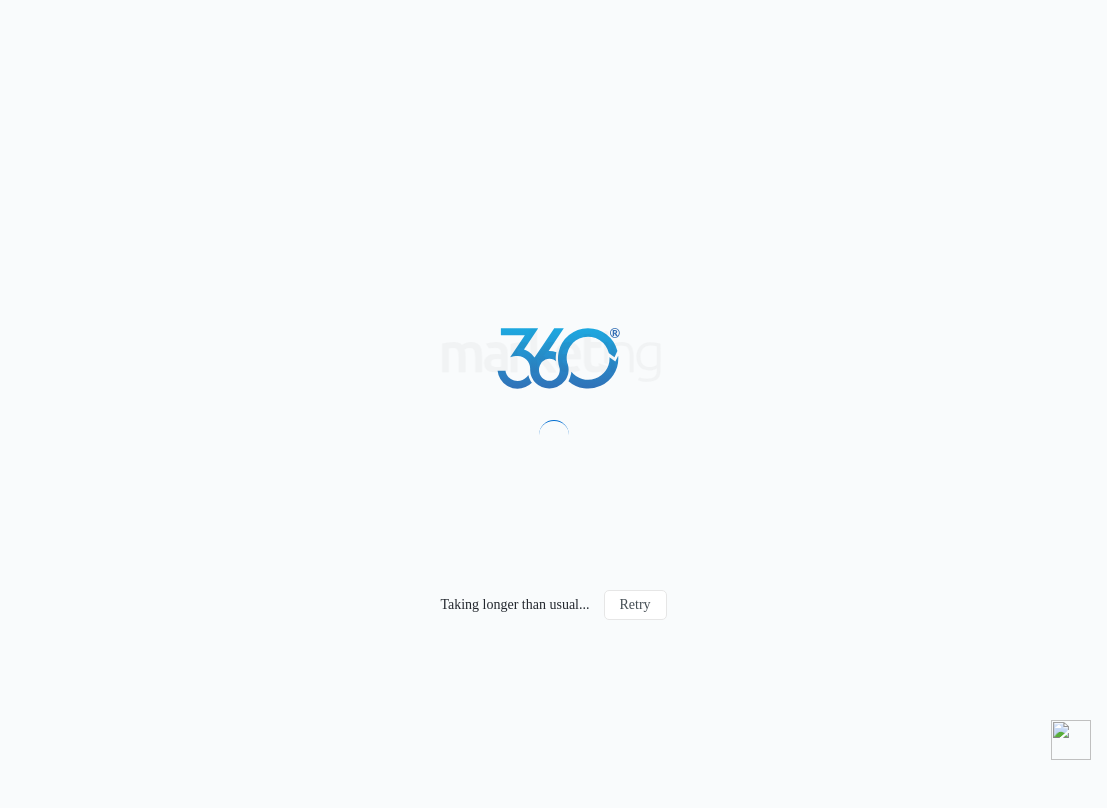 scroll, scrollTop: 0, scrollLeft: 0, axis: both 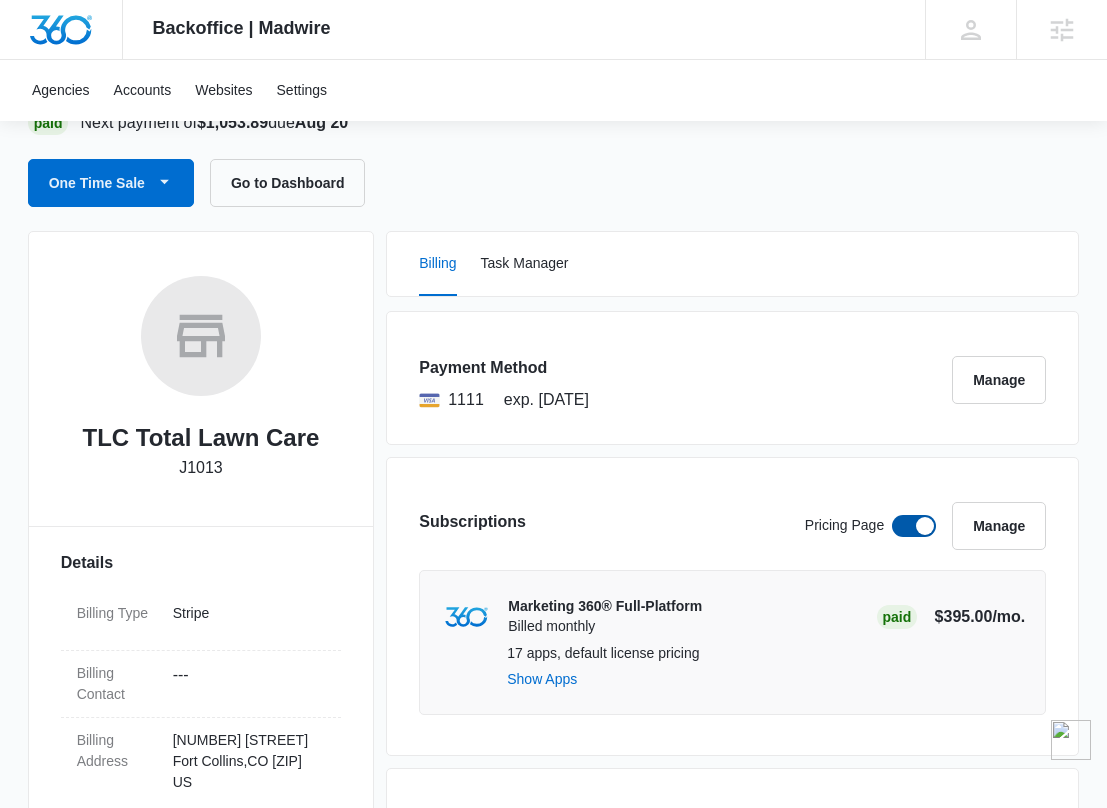 click at bounding box center [914, 526] 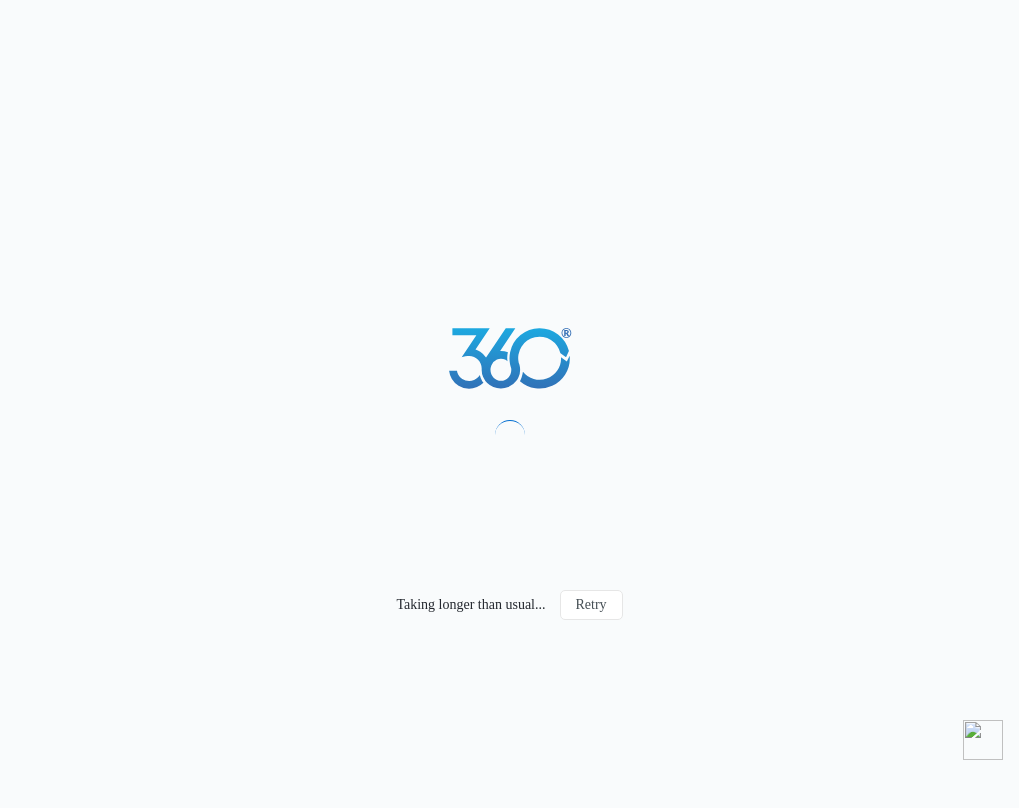 scroll, scrollTop: 0, scrollLeft: 0, axis: both 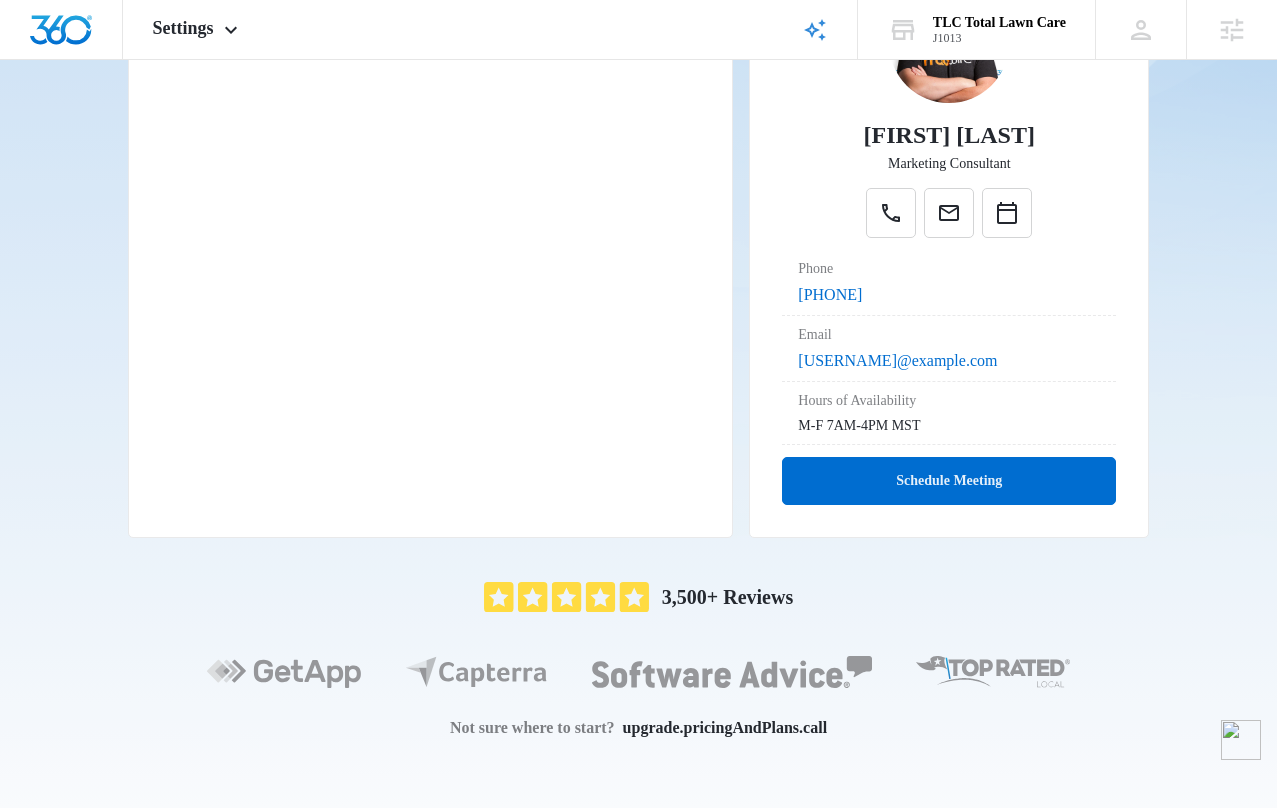 click on "upgrade.pricingAndPlans.call" at bounding box center (725, 728) 